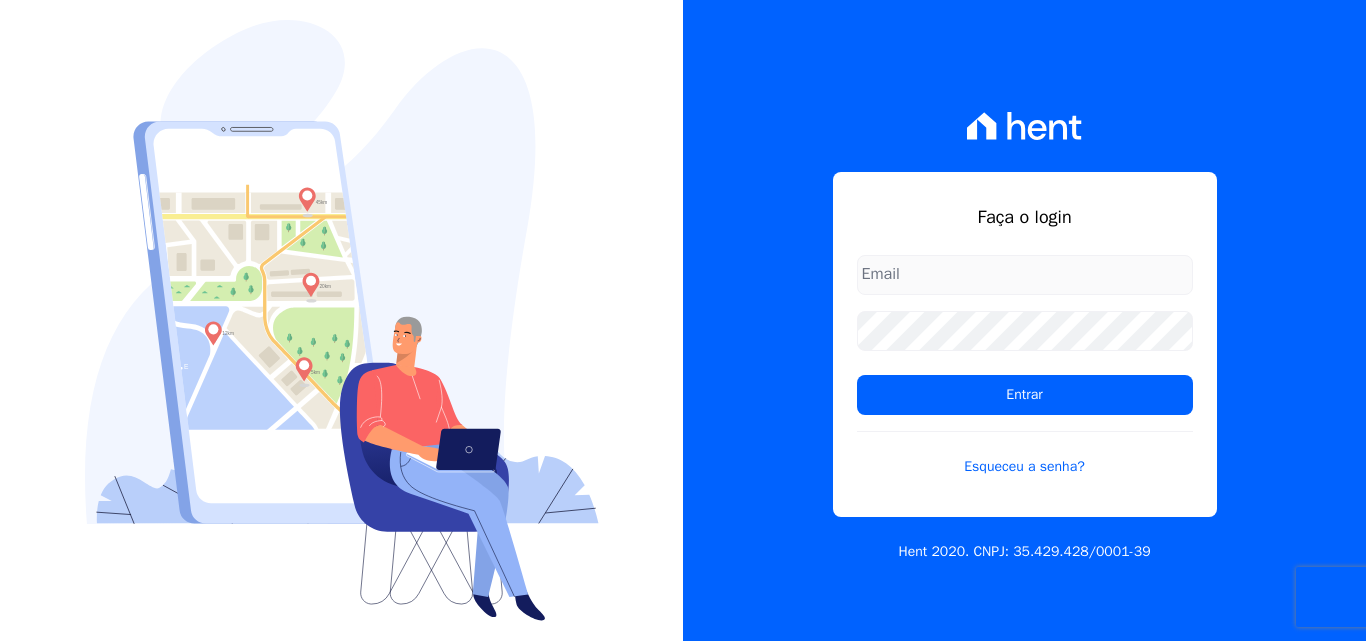 scroll, scrollTop: 0, scrollLeft: 0, axis: both 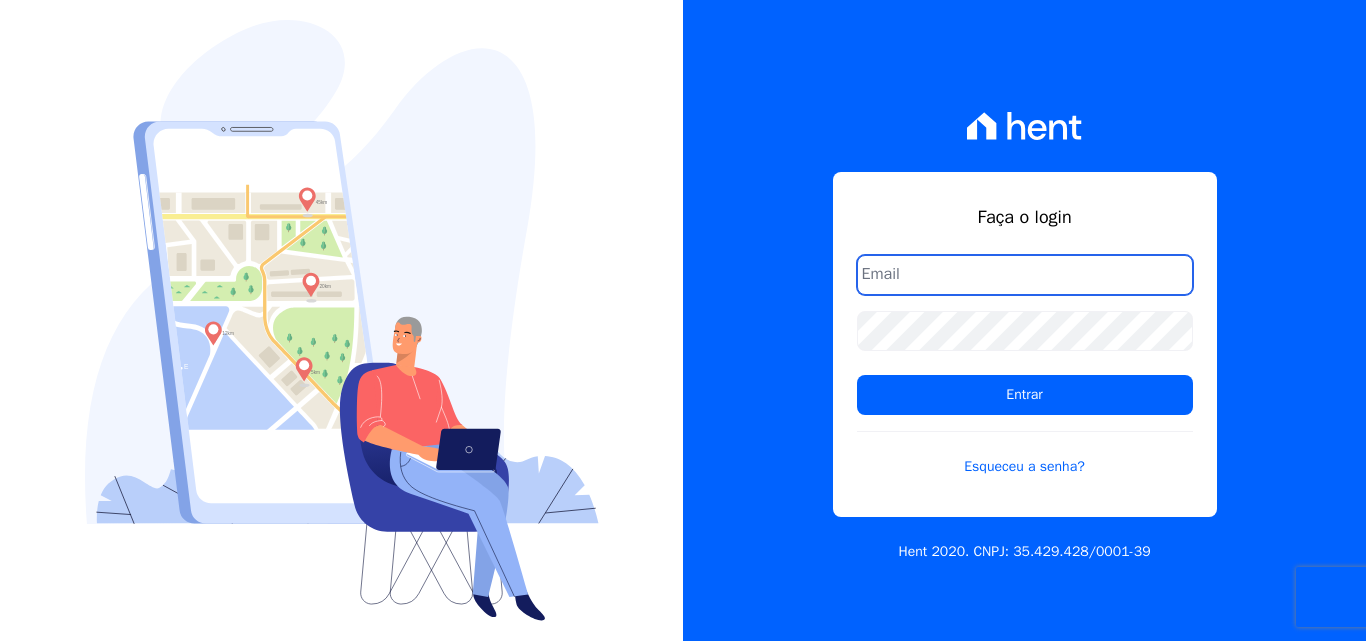 type on "[EMAIL]" 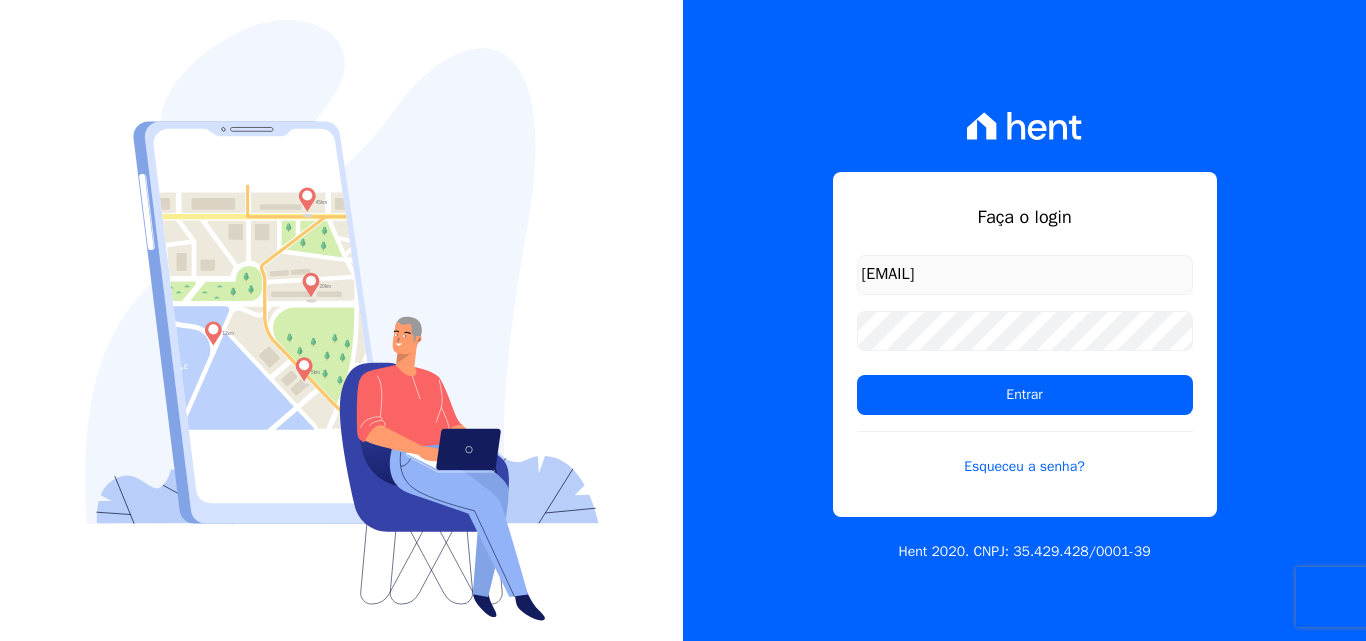 click on "[EMAIL]
Entrar
Esqueceu a senha?" at bounding box center [1025, 378] 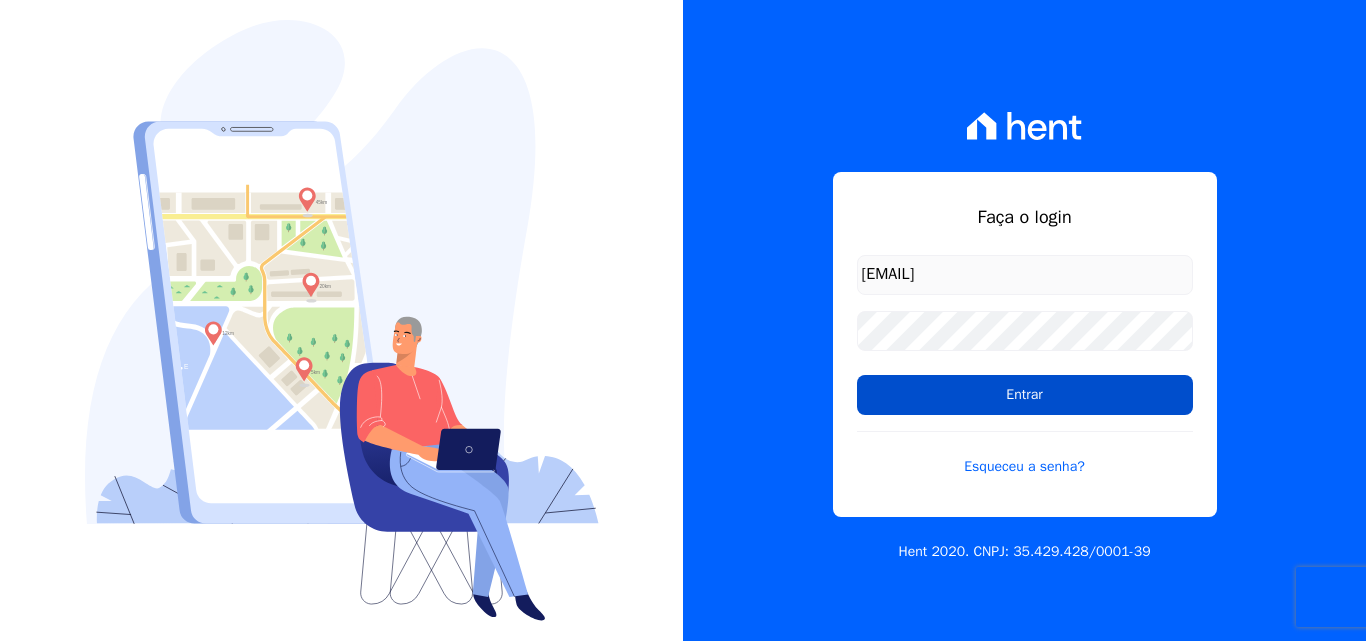 click on "Entrar" at bounding box center [1025, 395] 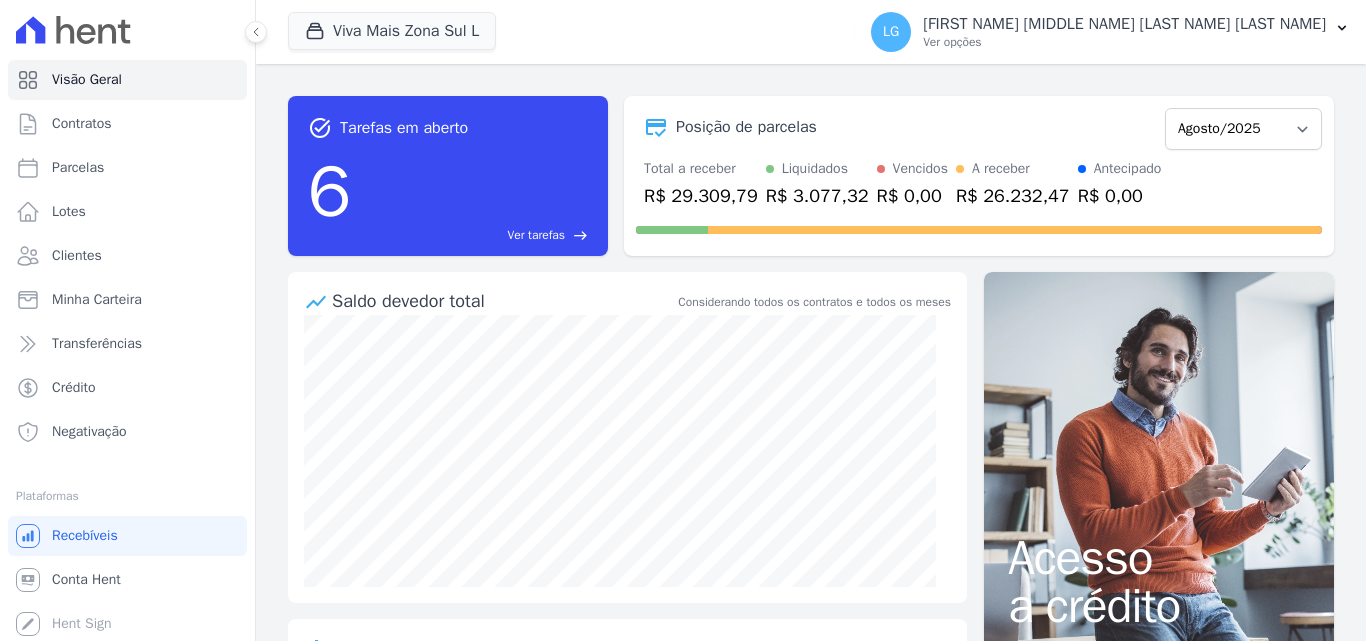 scroll, scrollTop: 0, scrollLeft: 0, axis: both 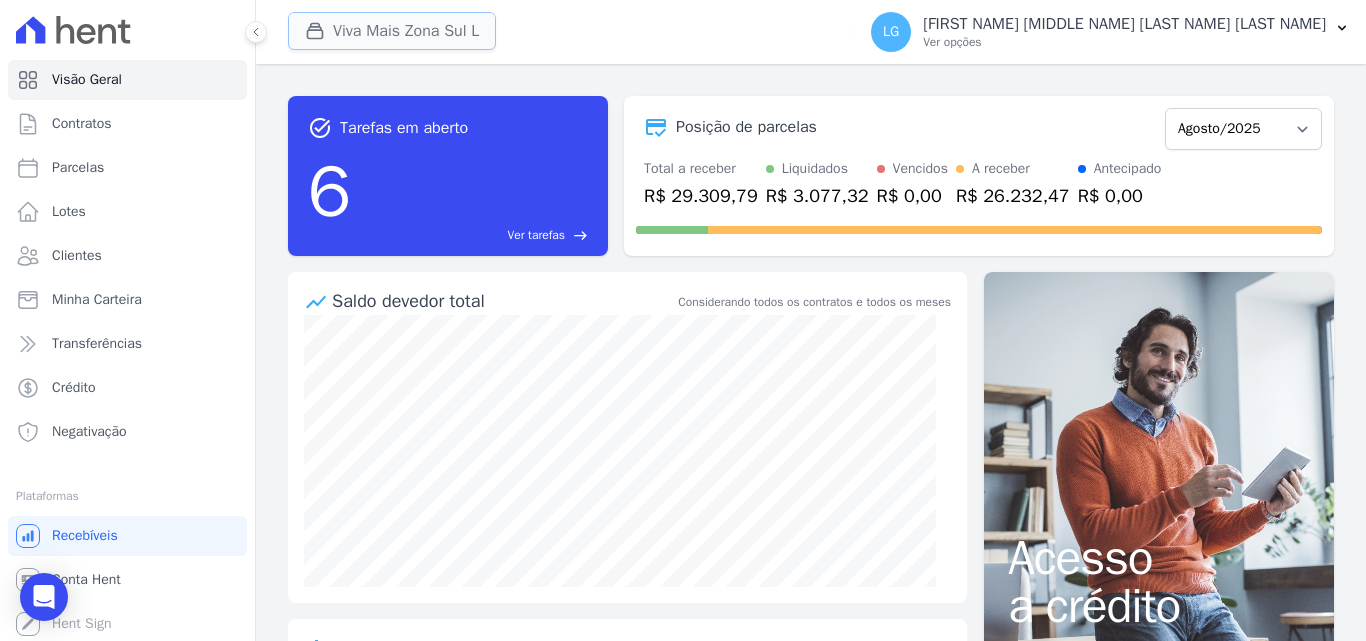 click on "Viva Mais   Zona Sul L" at bounding box center [392, 31] 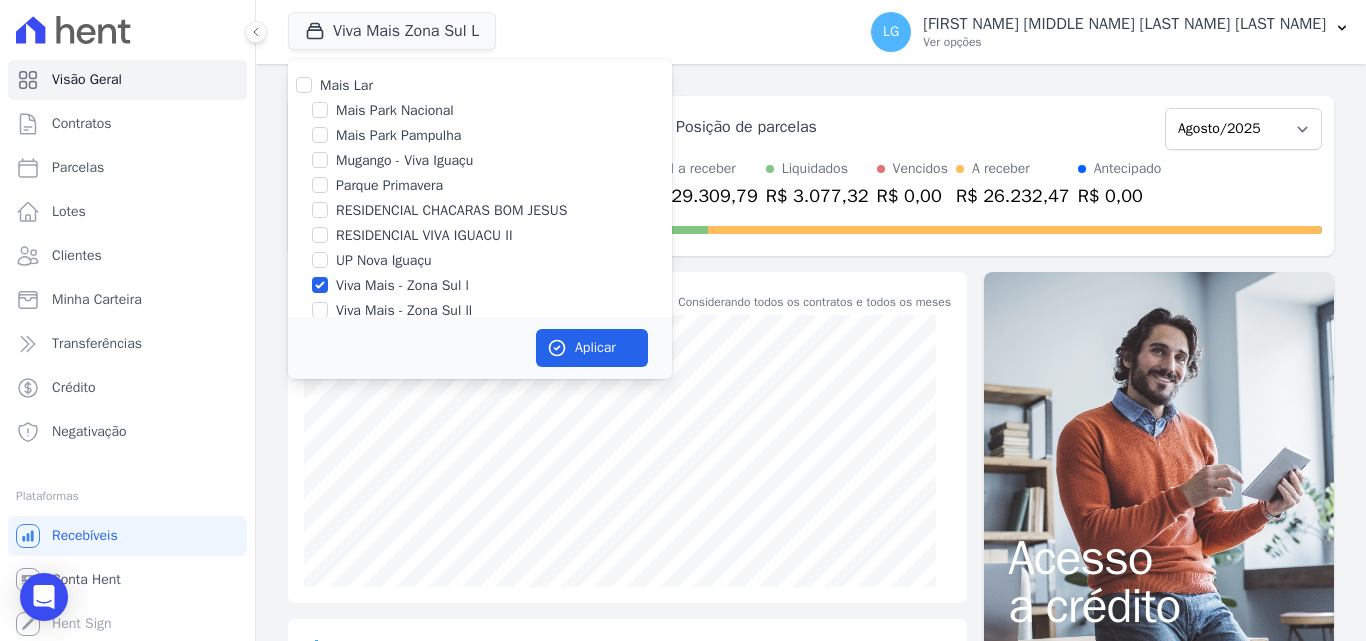 click on "Mais Lar" at bounding box center [346, 85] 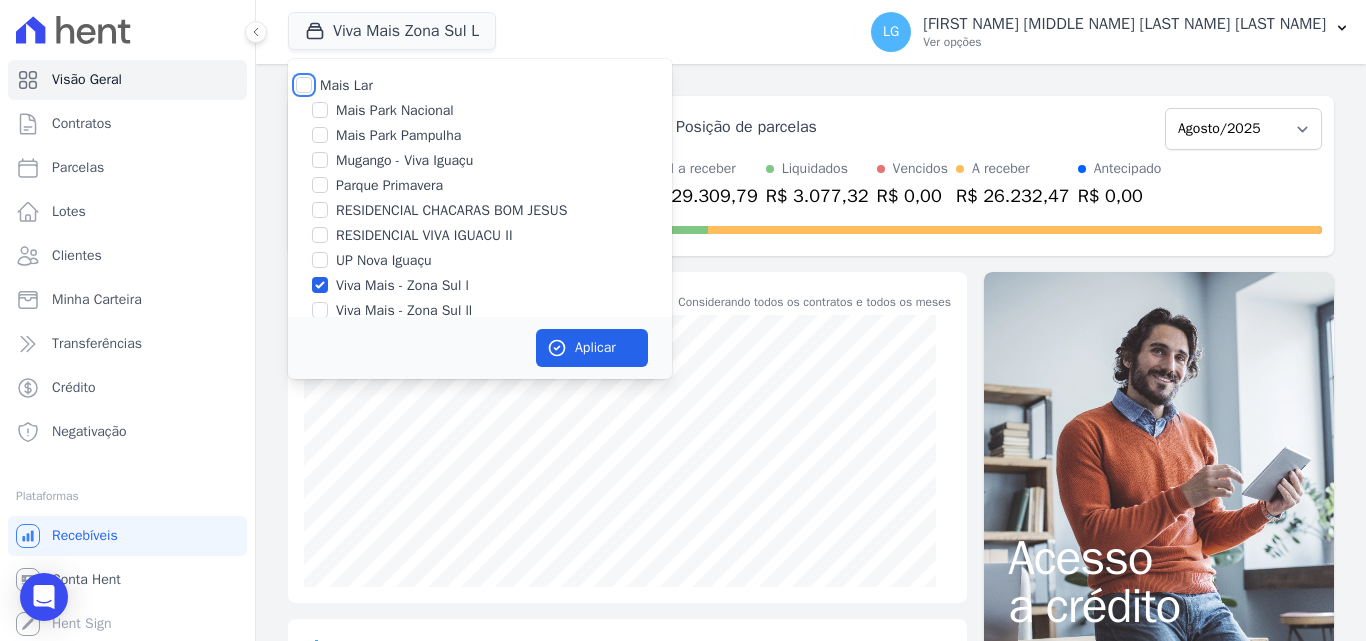 checkbox on "true" 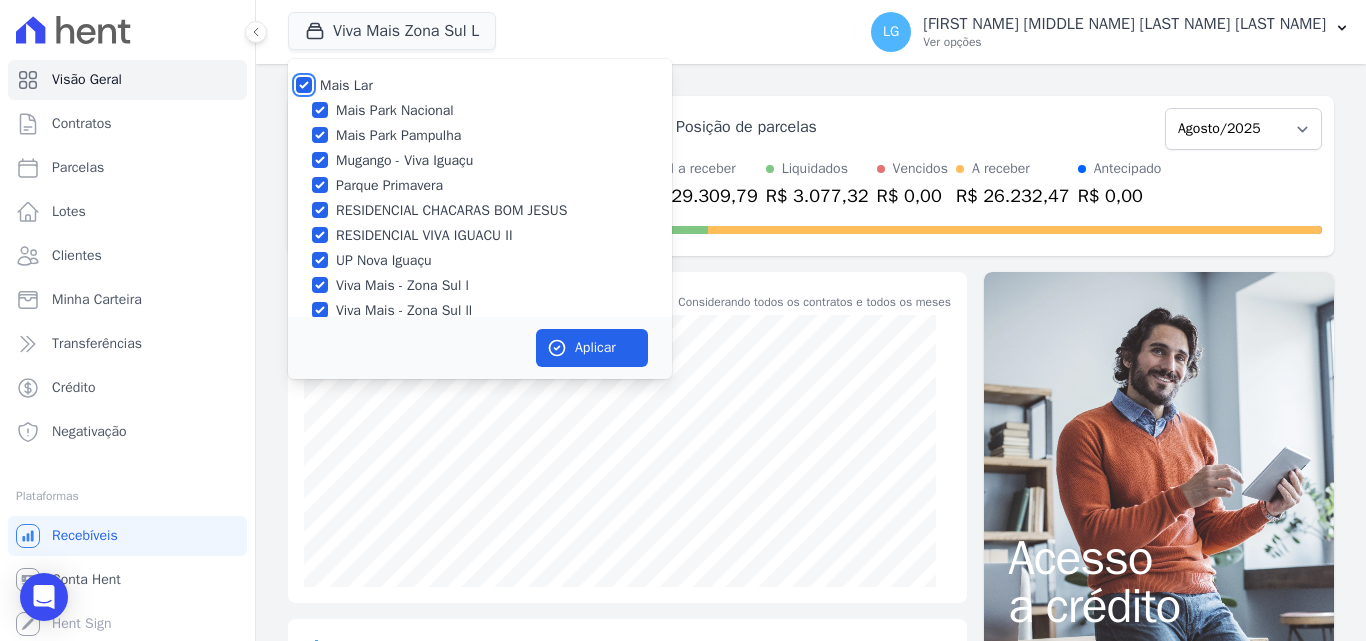 checkbox on "true" 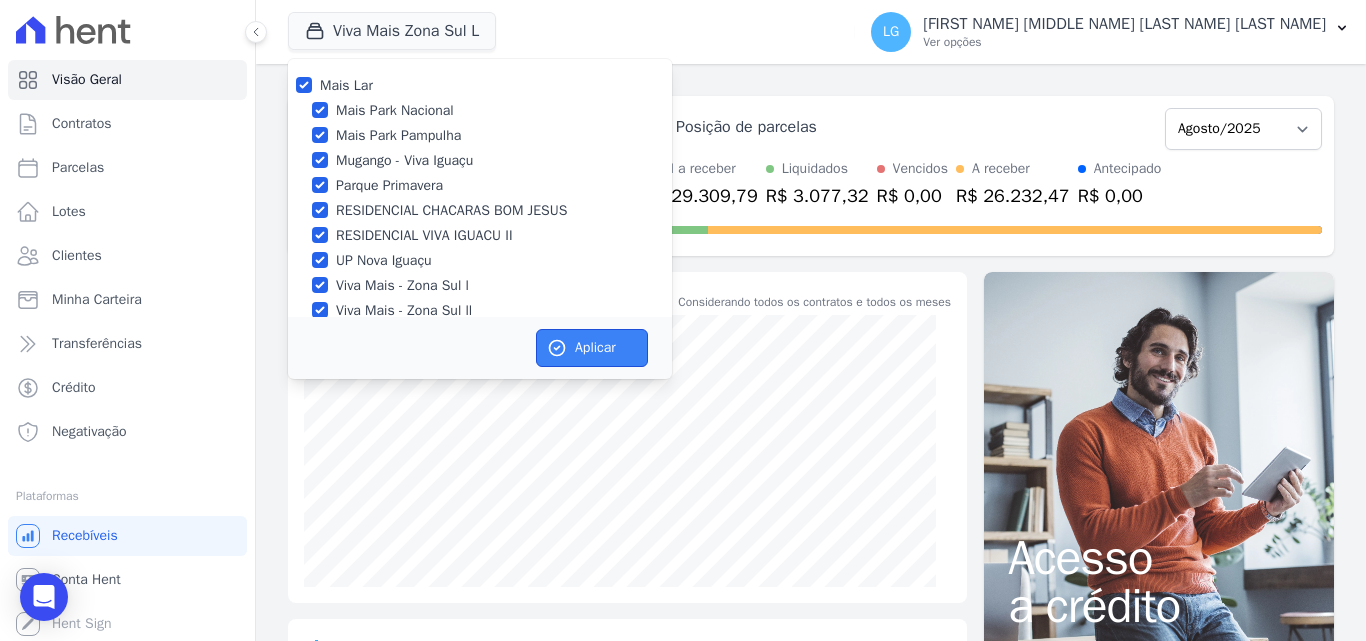 click 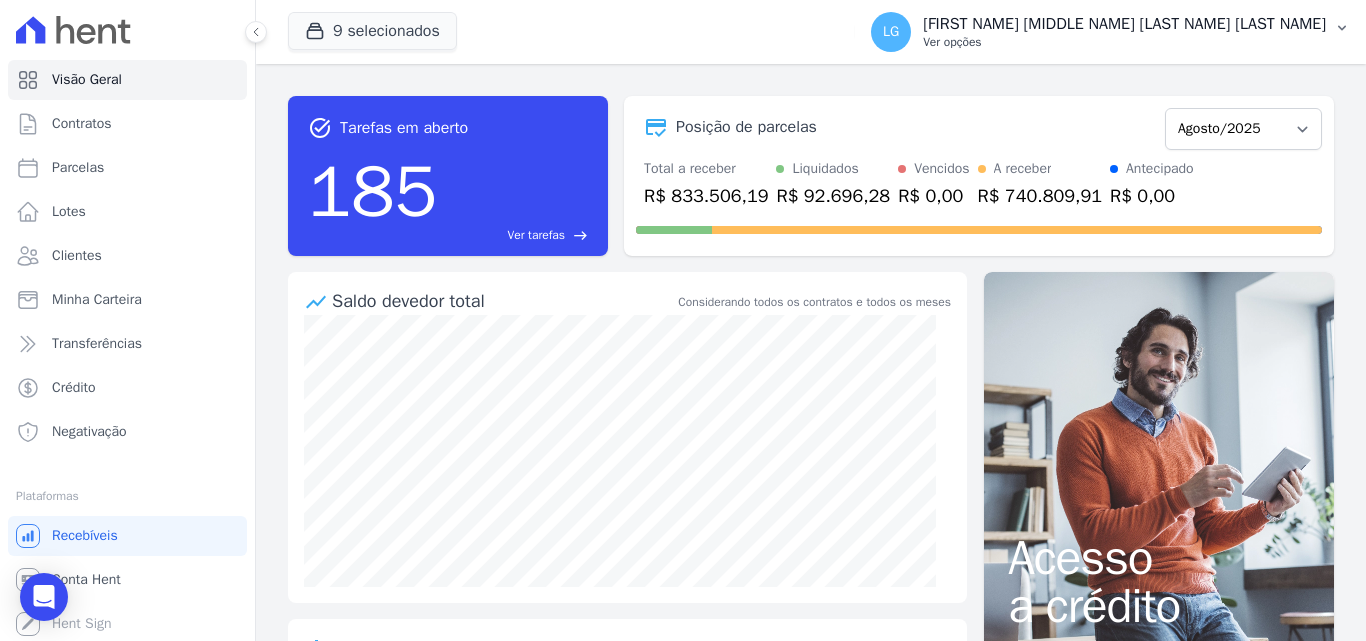 click on "Ver opções" at bounding box center (1124, 42) 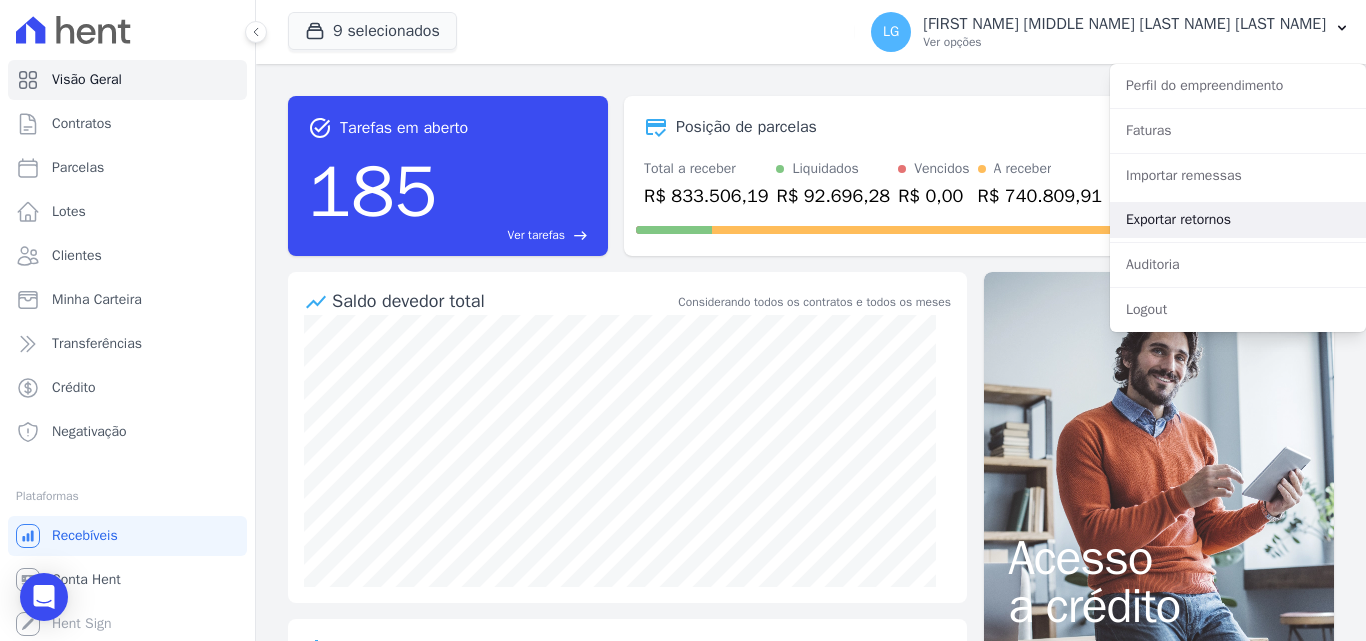 click on "Exportar retornos" at bounding box center (1238, 220) 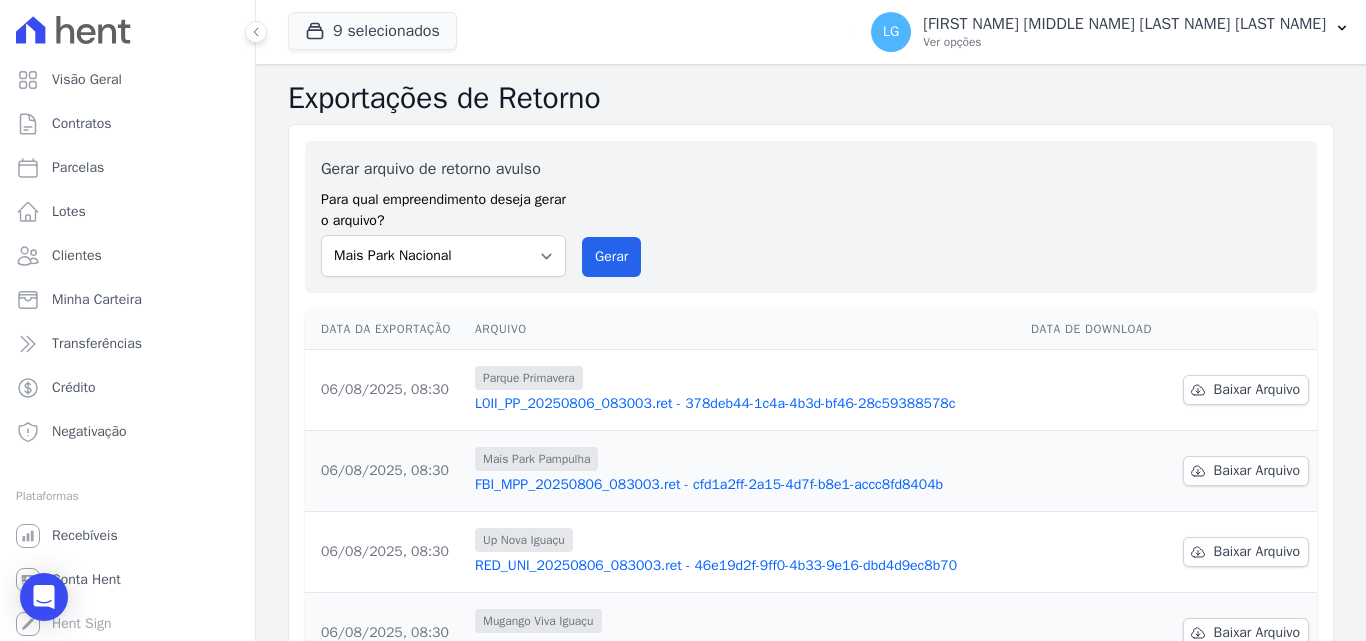 scroll, scrollTop: 0, scrollLeft: 0, axis: both 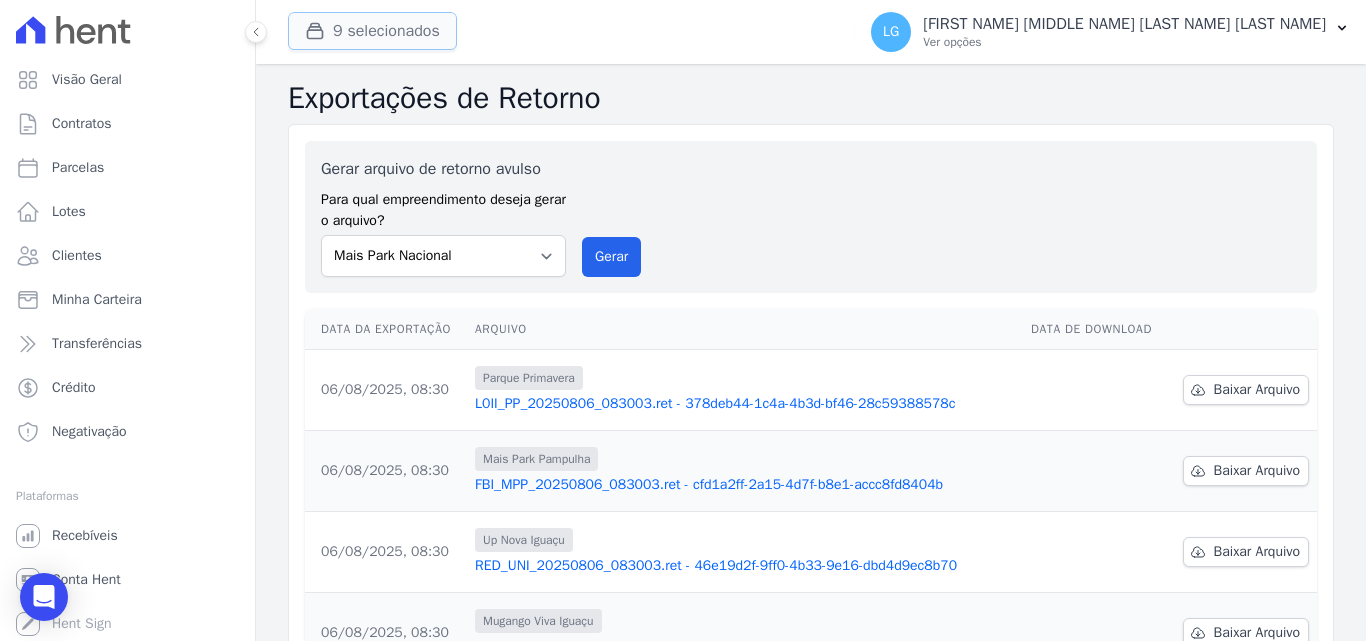 click on "9 selecionados" at bounding box center (372, 31) 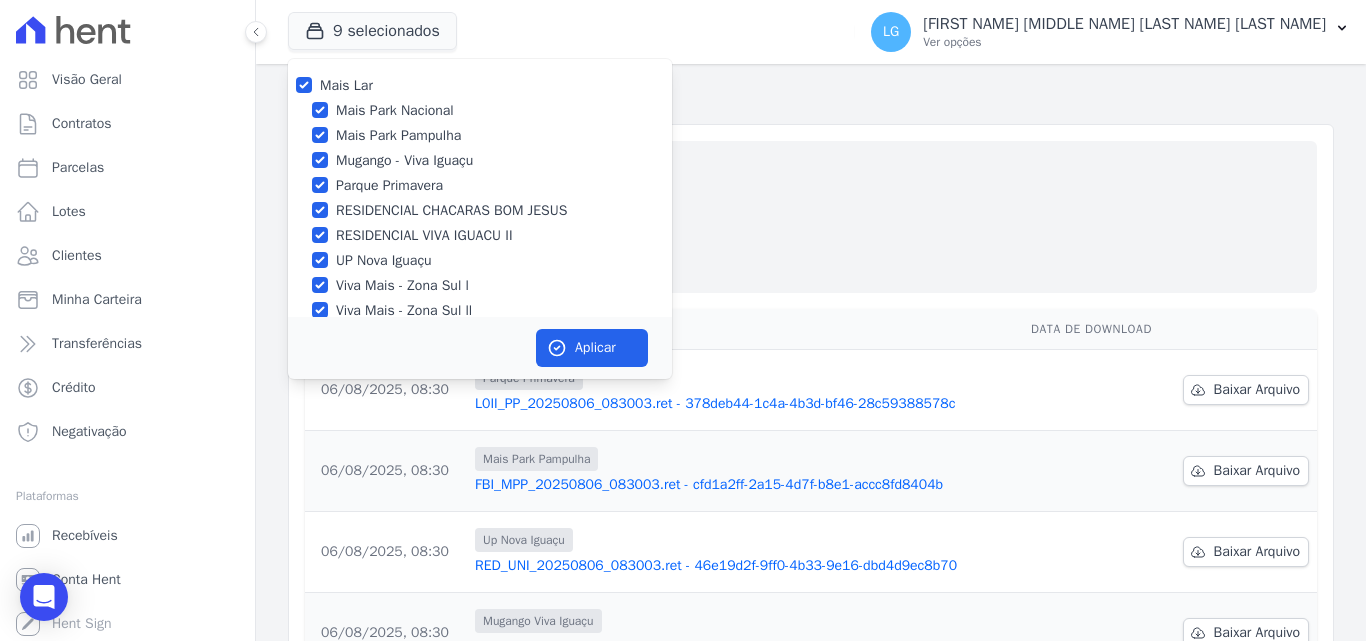 click on "Exportações de Retorno" at bounding box center [811, 98] 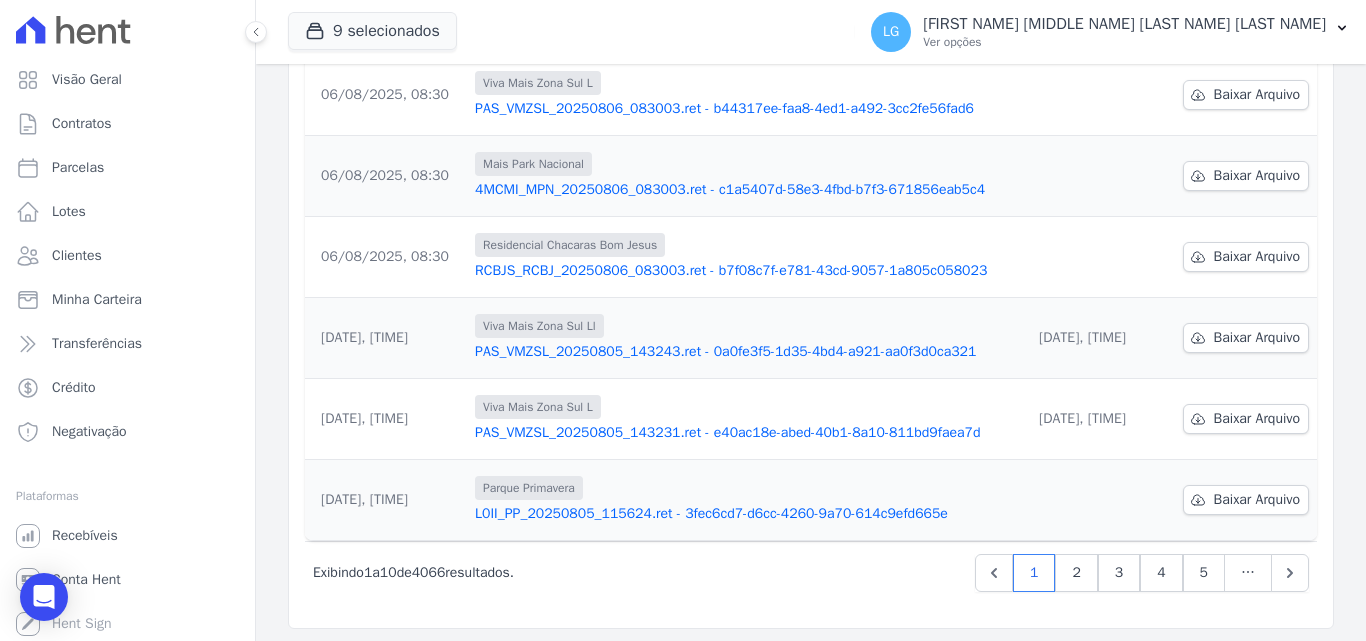 scroll, scrollTop: 623, scrollLeft: 0, axis: vertical 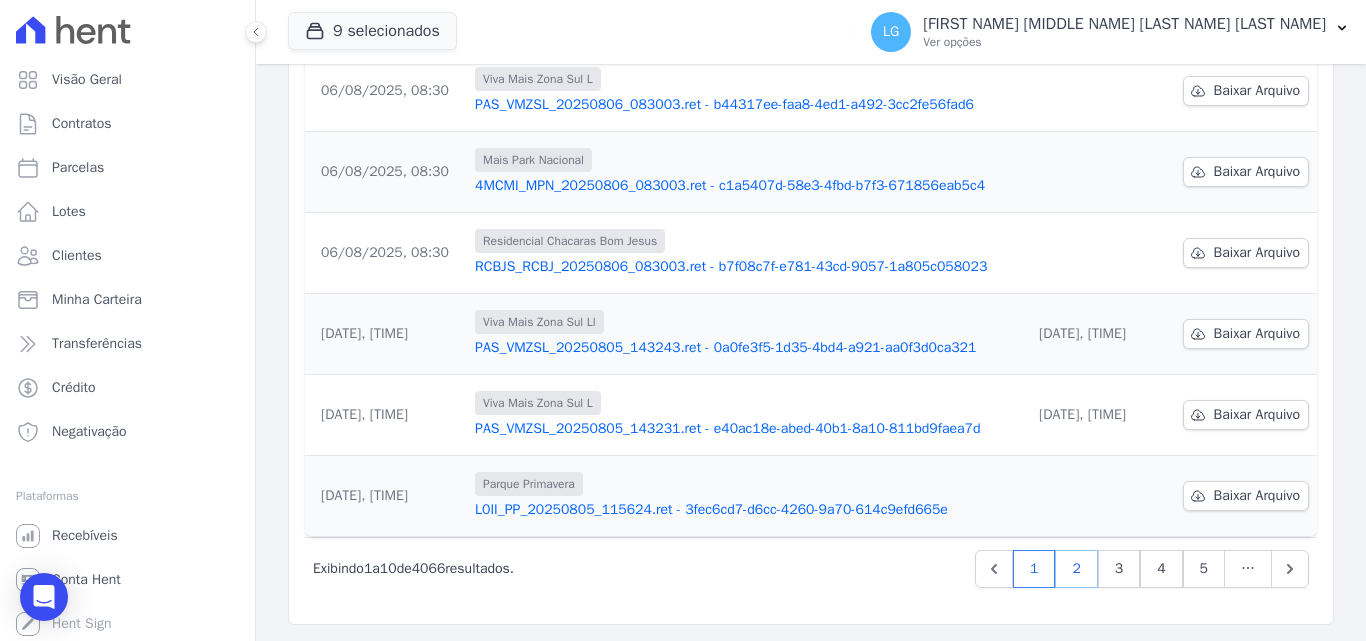 click on "2" at bounding box center [1076, 569] 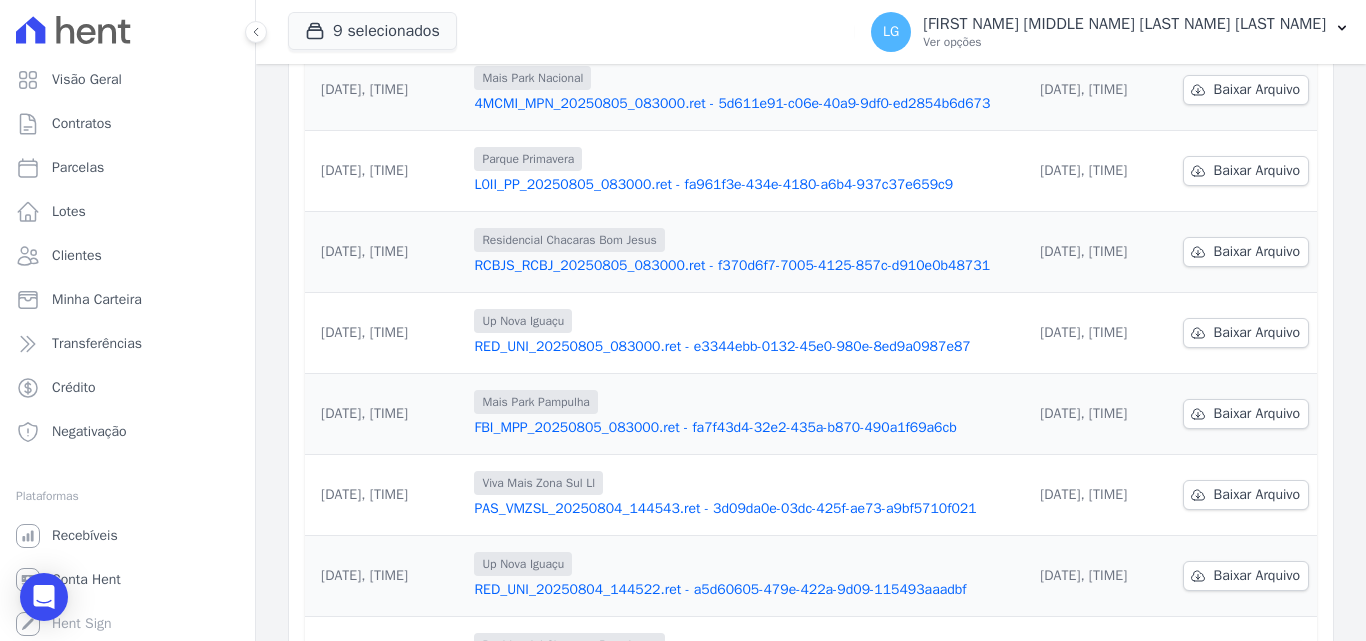 scroll, scrollTop: 623, scrollLeft: 0, axis: vertical 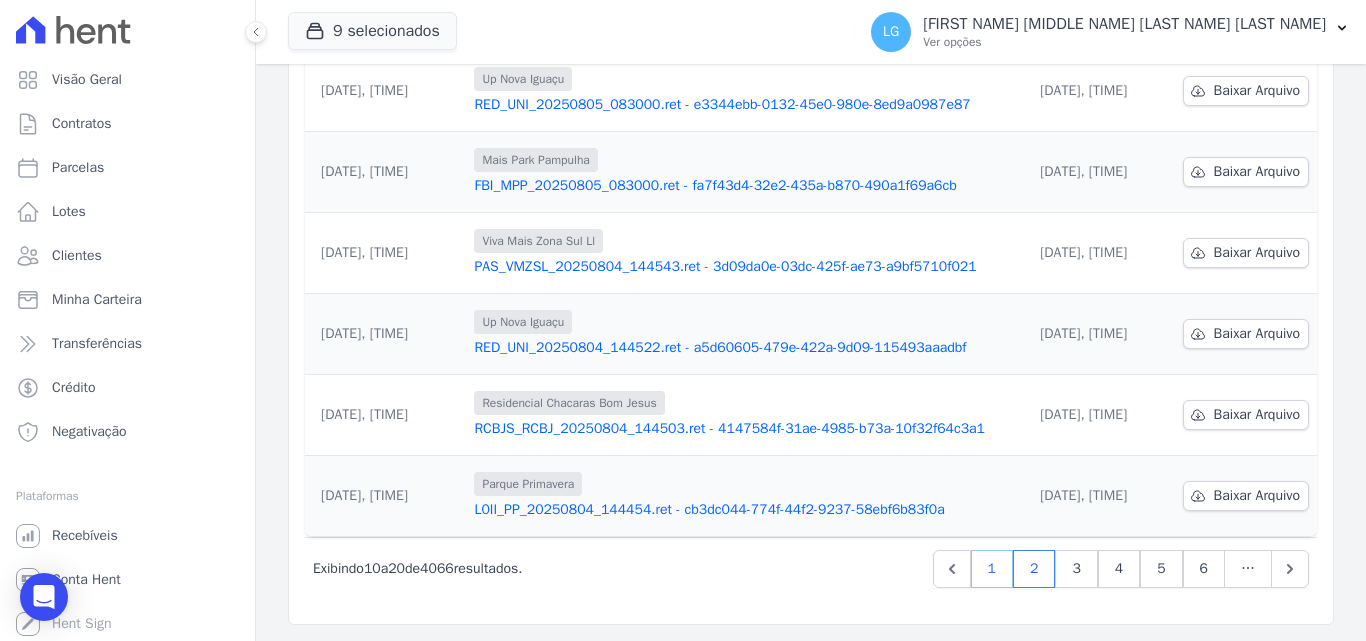 click on "1" at bounding box center [992, 569] 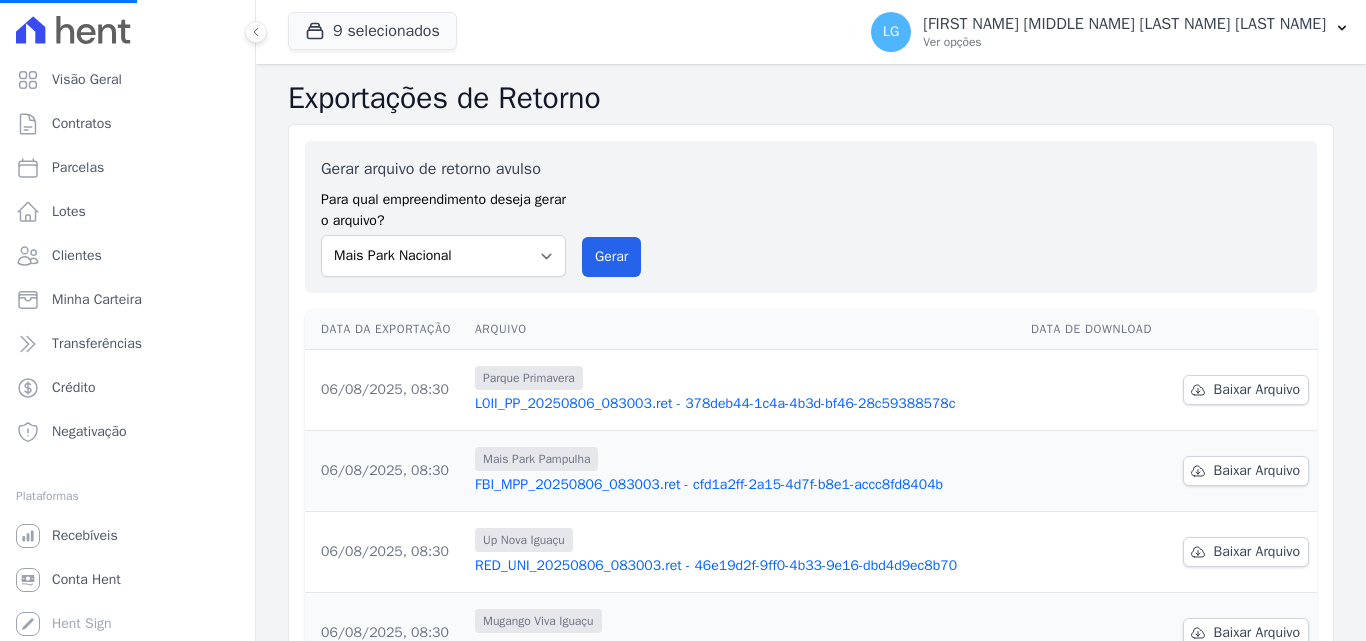 scroll, scrollTop: 400, scrollLeft: 0, axis: vertical 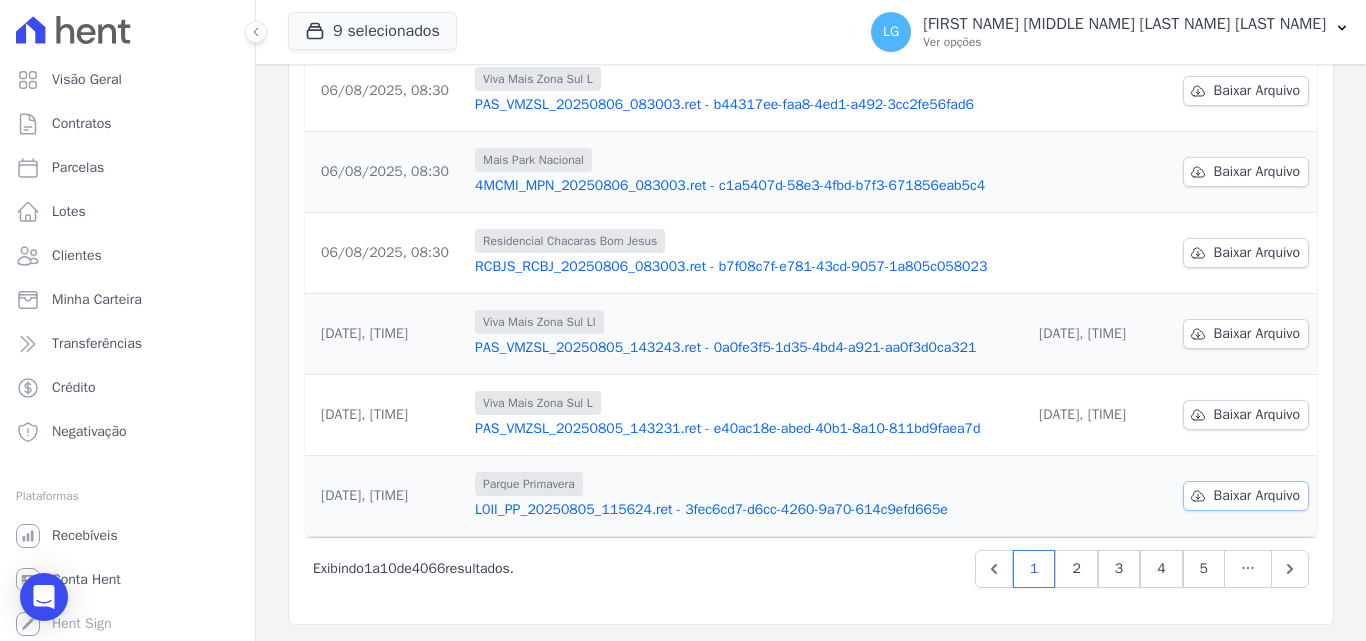click on "Baixar Arquivo" at bounding box center [1257, 496] 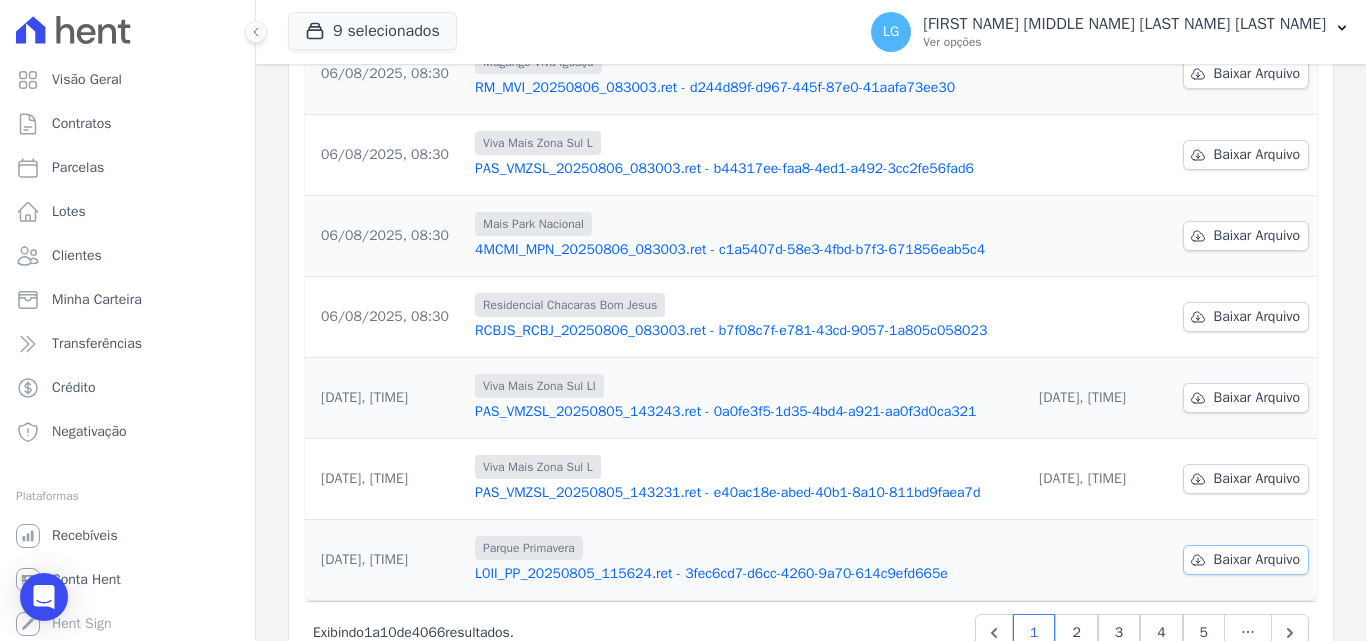 scroll, scrollTop: 523, scrollLeft: 0, axis: vertical 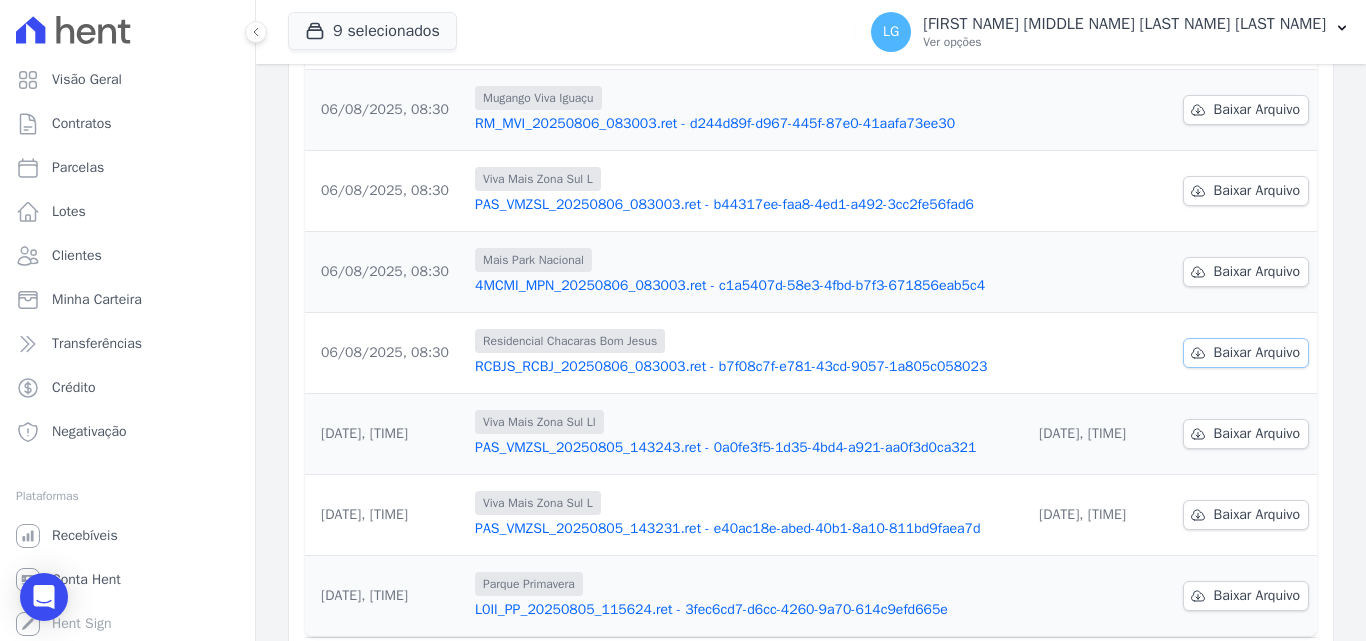 click on "Baixar Arquivo" at bounding box center (1257, 353) 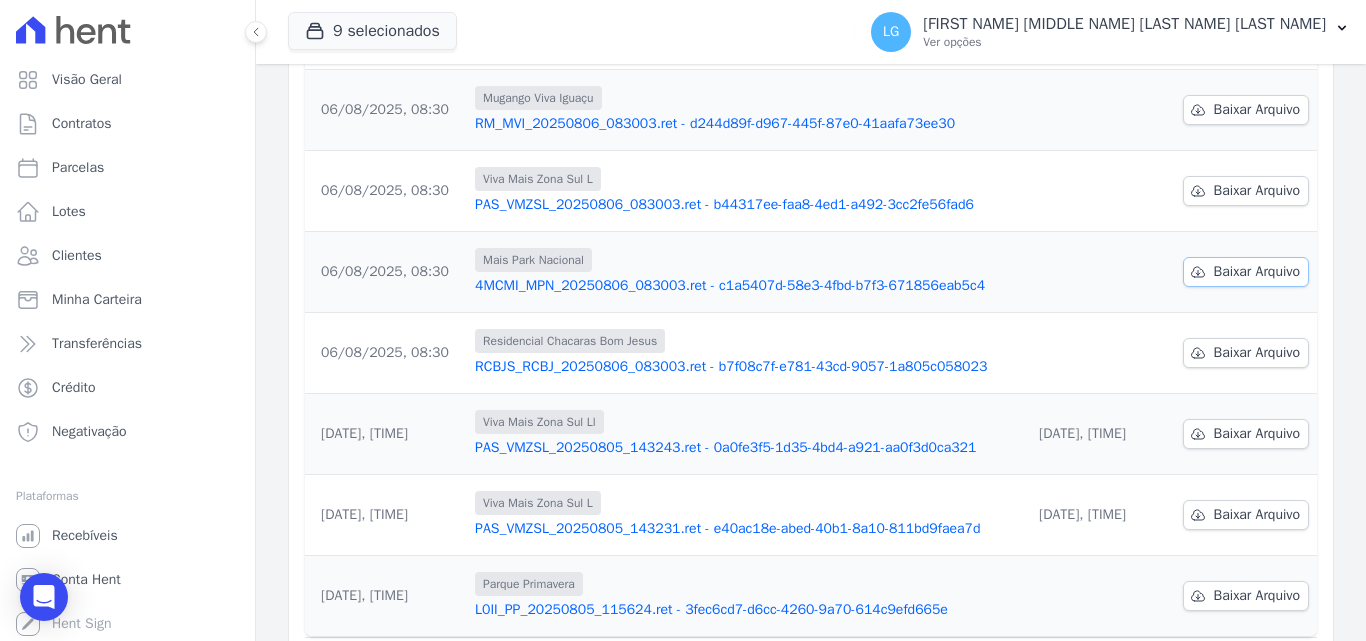 click on "Baixar Arquivo" at bounding box center (1257, 272) 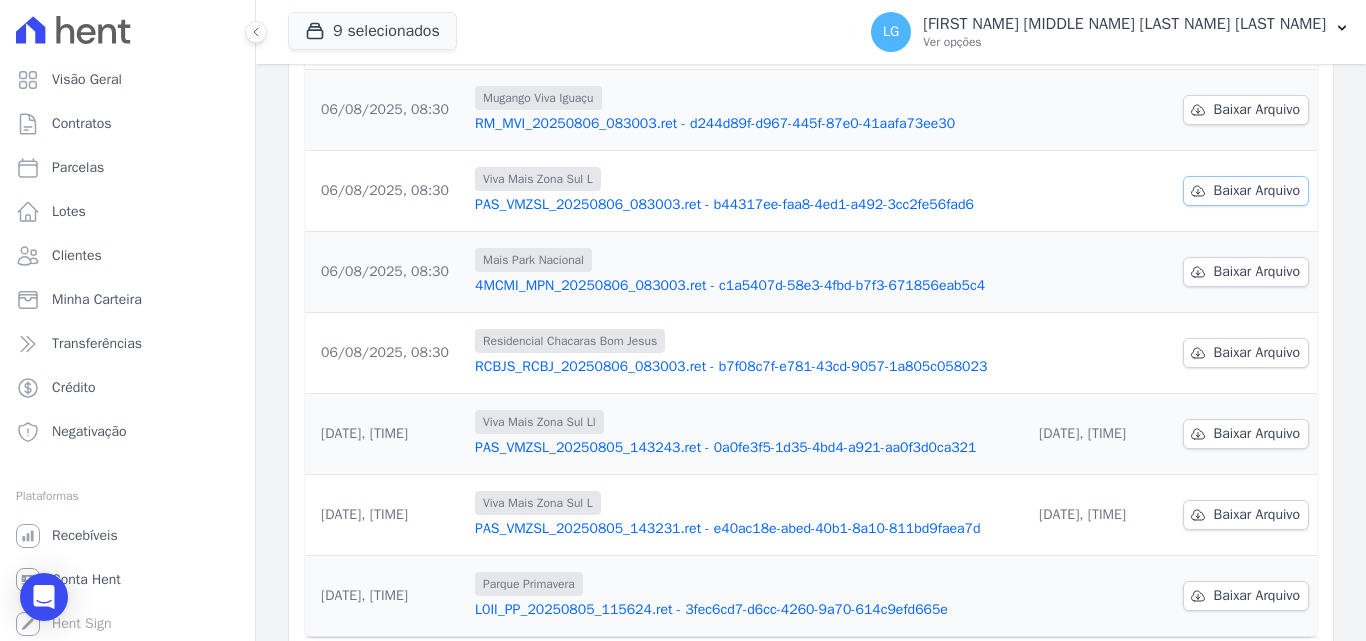 click on "Baixar Arquivo" at bounding box center [1257, 191] 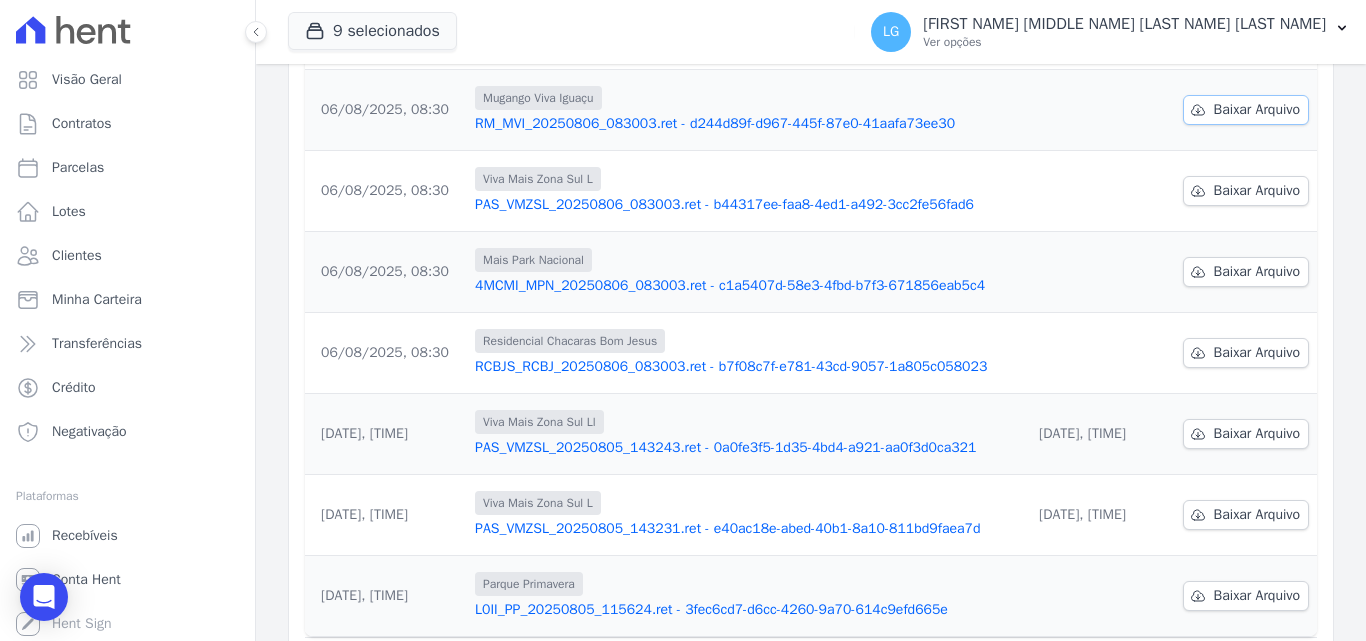 click on "Baixar Arquivo" at bounding box center (1257, 110) 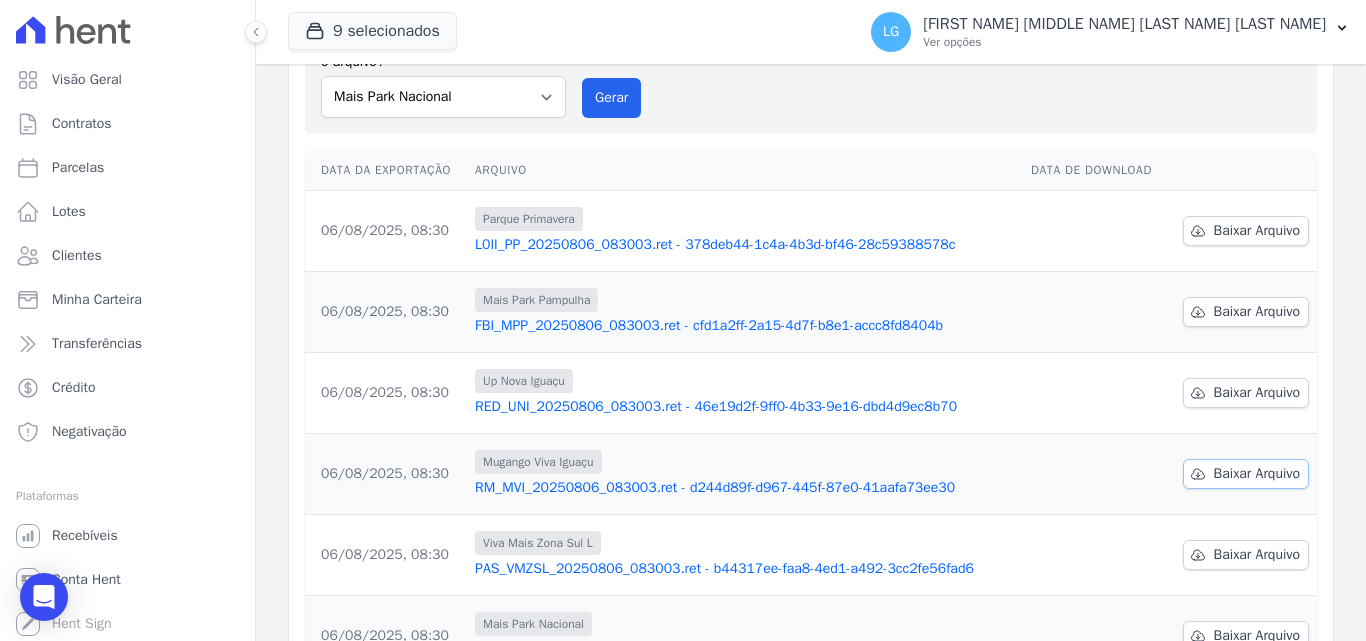 scroll, scrollTop: 123, scrollLeft: 0, axis: vertical 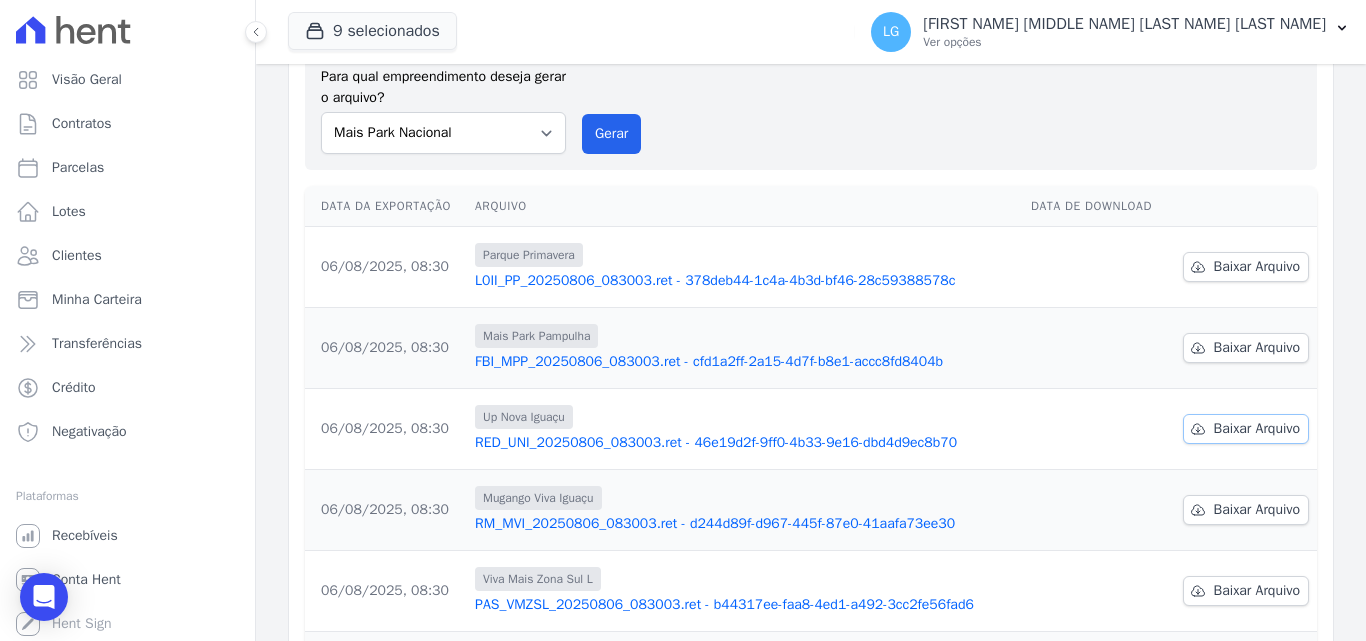 click on "Baixar Arquivo" at bounding box center (1257, 429) 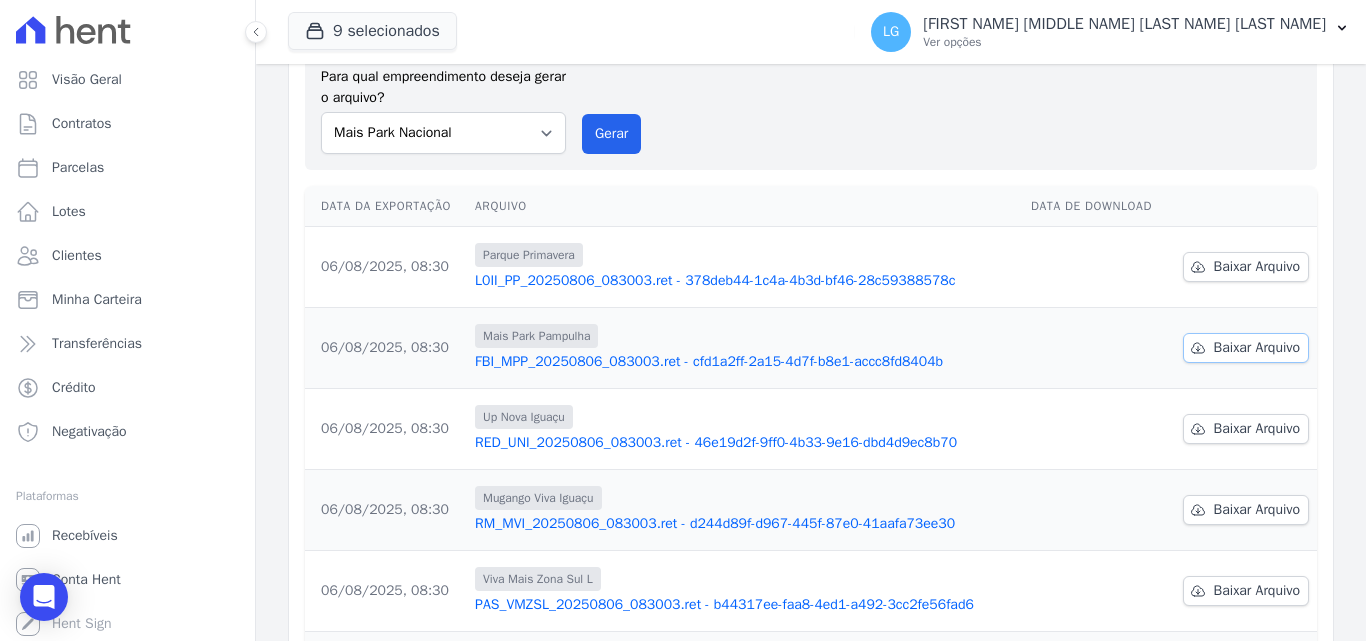 click on "Baixar Arquivo" at bounding box center [1257, 348] 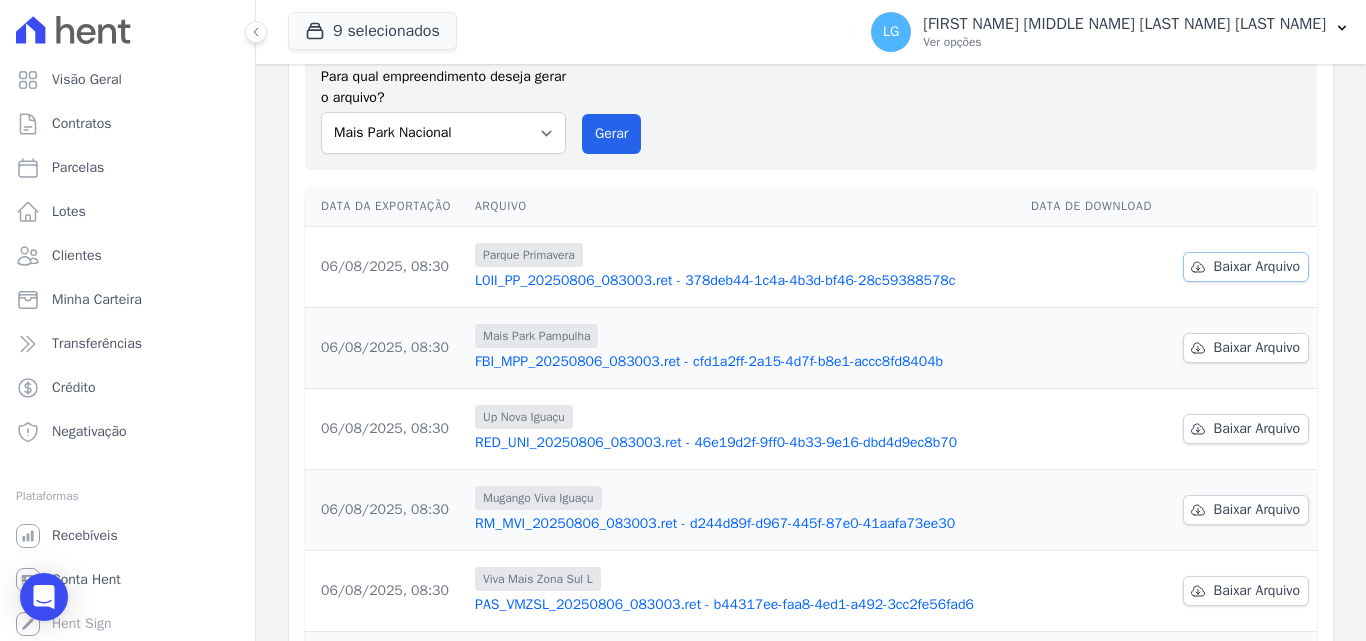 click on "Baixar Arquivo" at bounding box center (1257, 267) 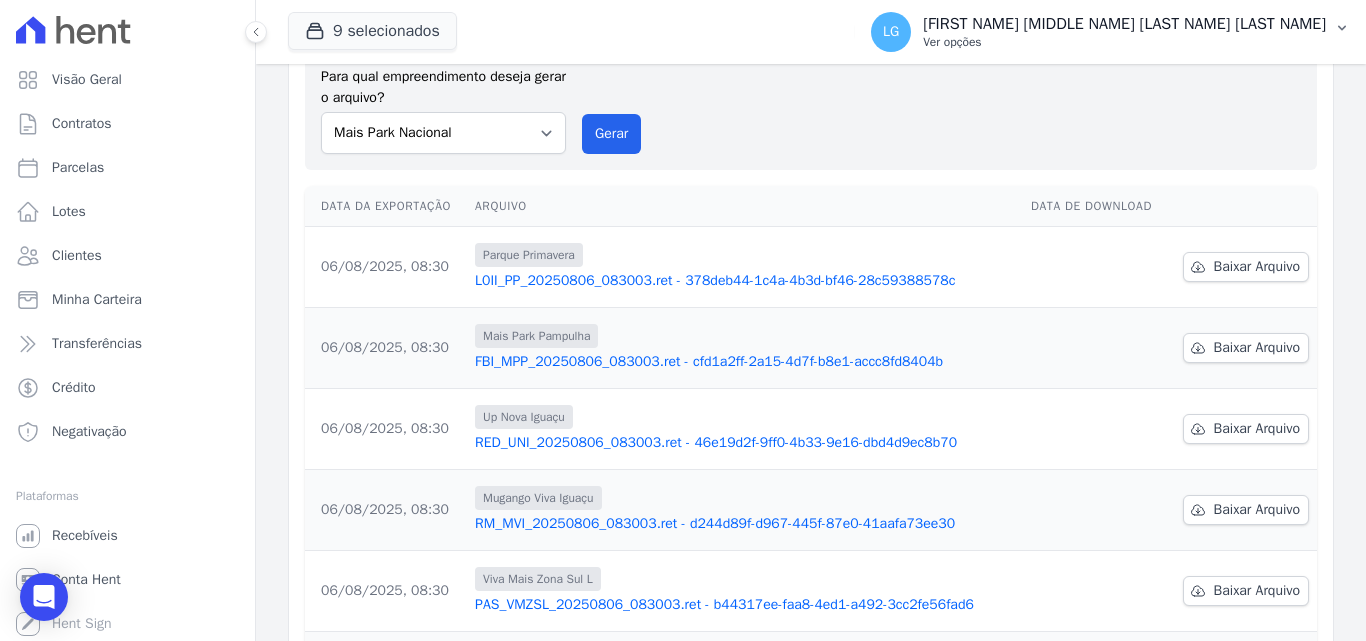 click on "Ver opções" at bounding box center [1124, 42] 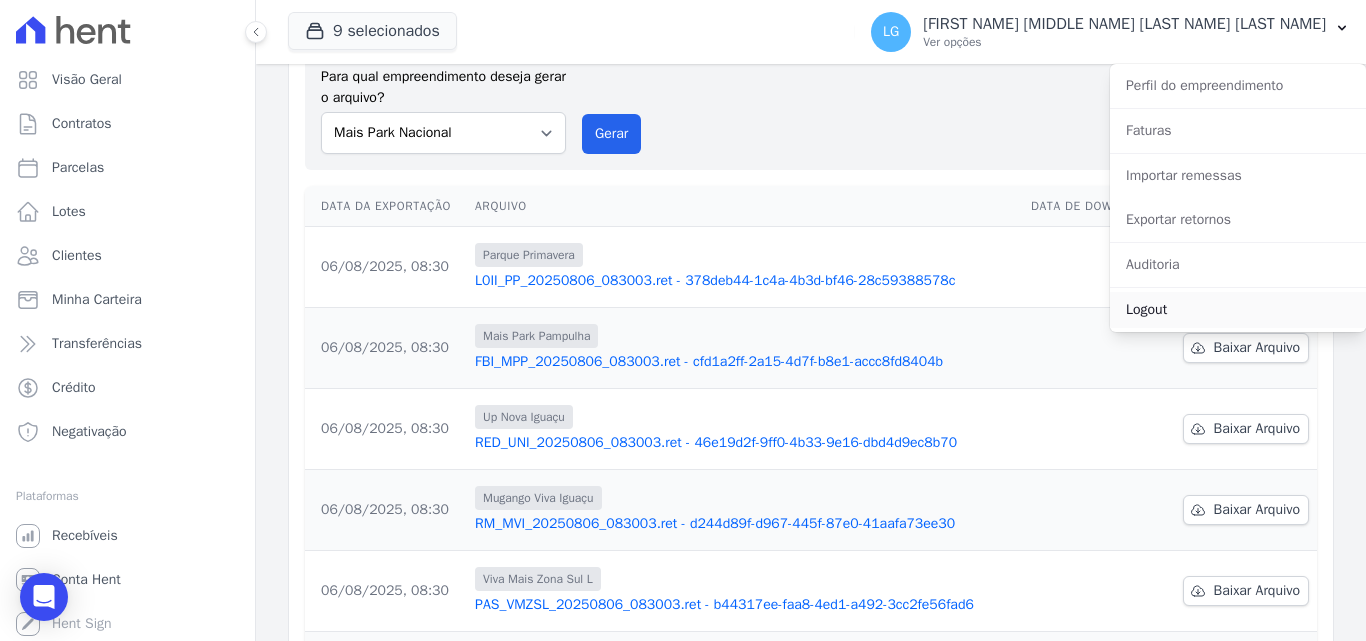 click on "Logout" at bounding box center (1238, 310) 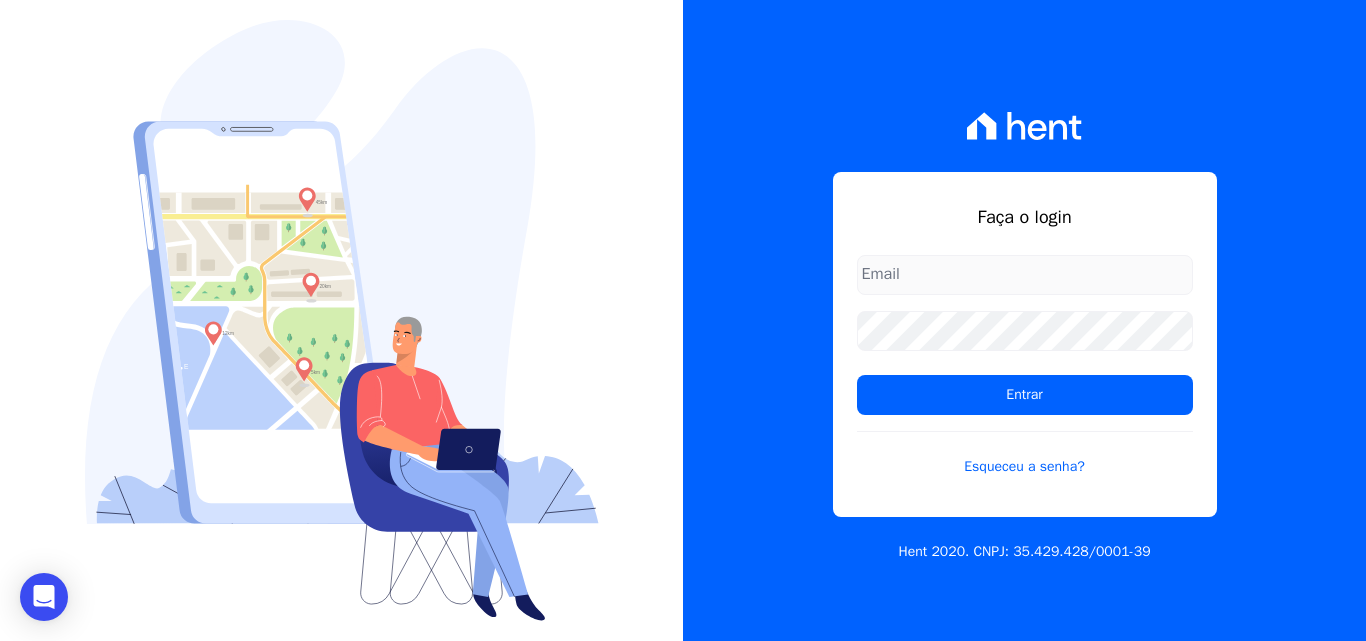 type on "[FIRST NAME].[LAST NAME]@[DOMAIN]" 